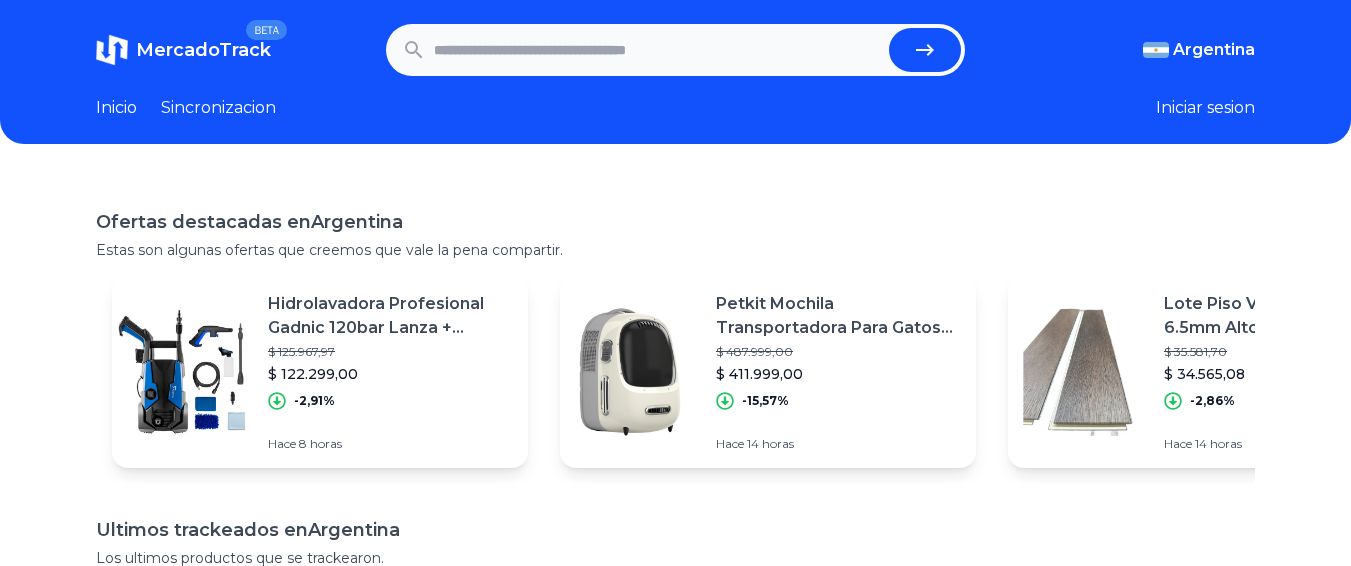 scroll, scrollTop: 0, scrollLeft: 0, axis: both 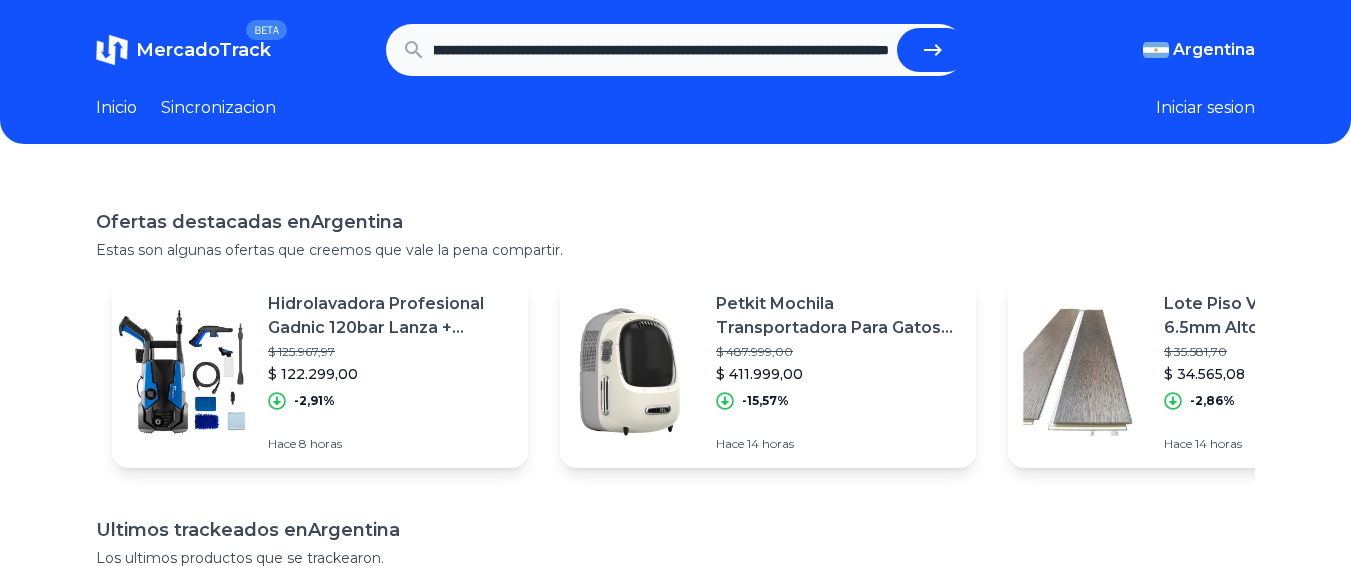 paste on "**********" 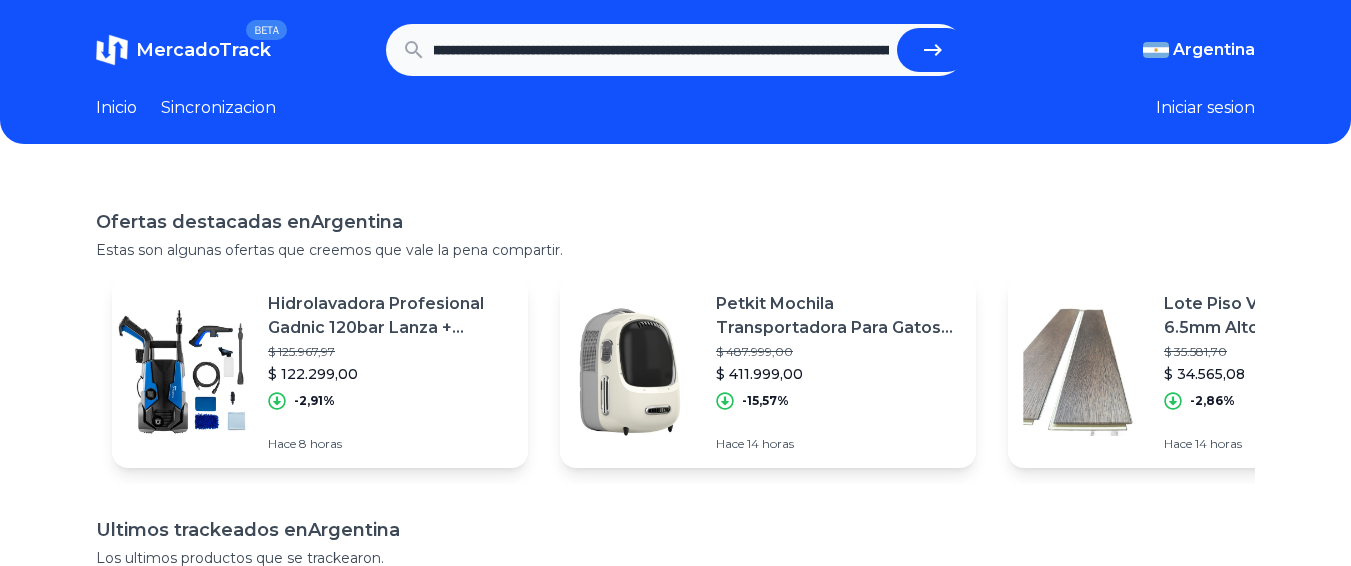 scroll, scrollTop: 0, scrollLeft: 2500, axis: horizontal 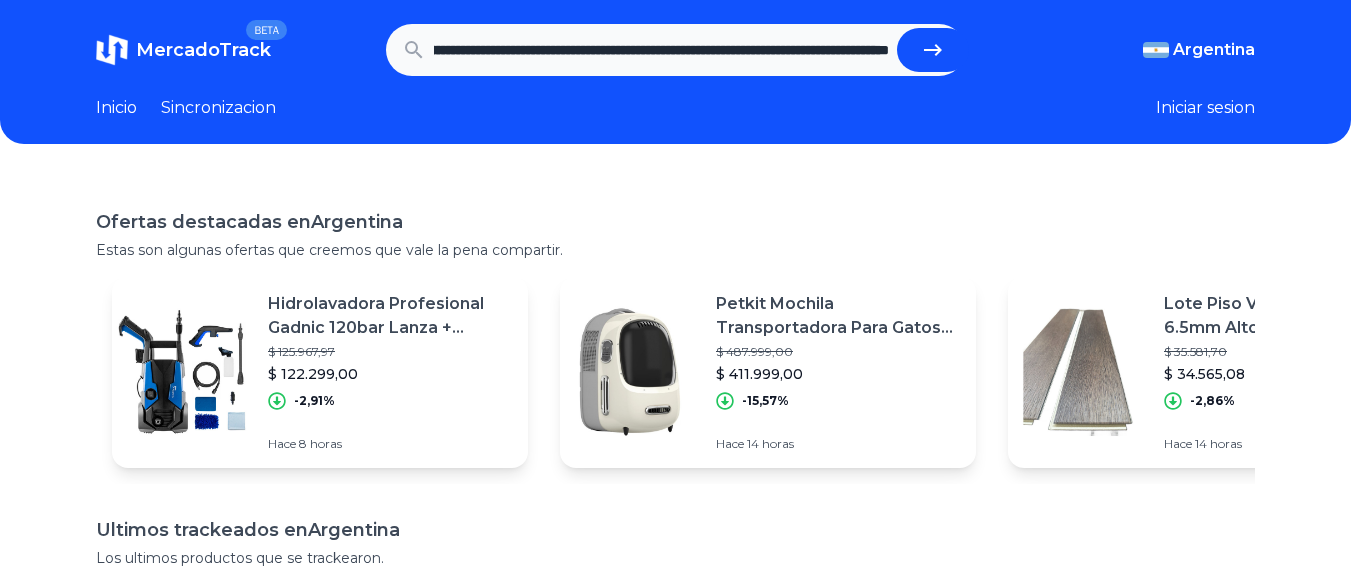 click at bounding box center (933, 50) 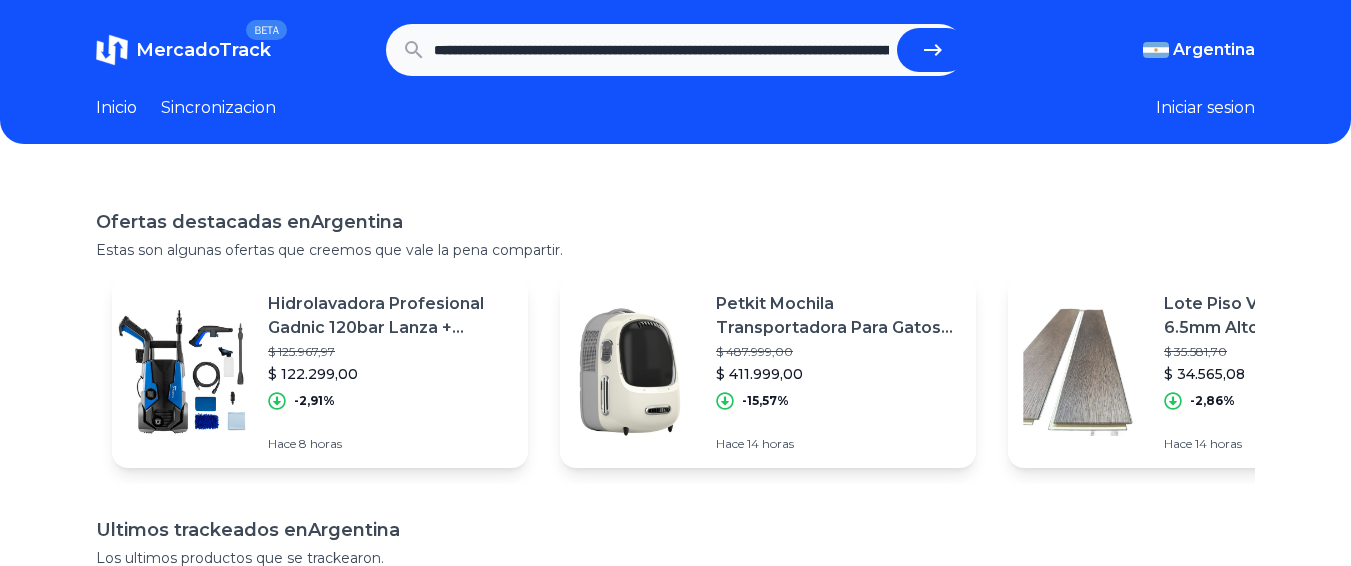 type on "**********" 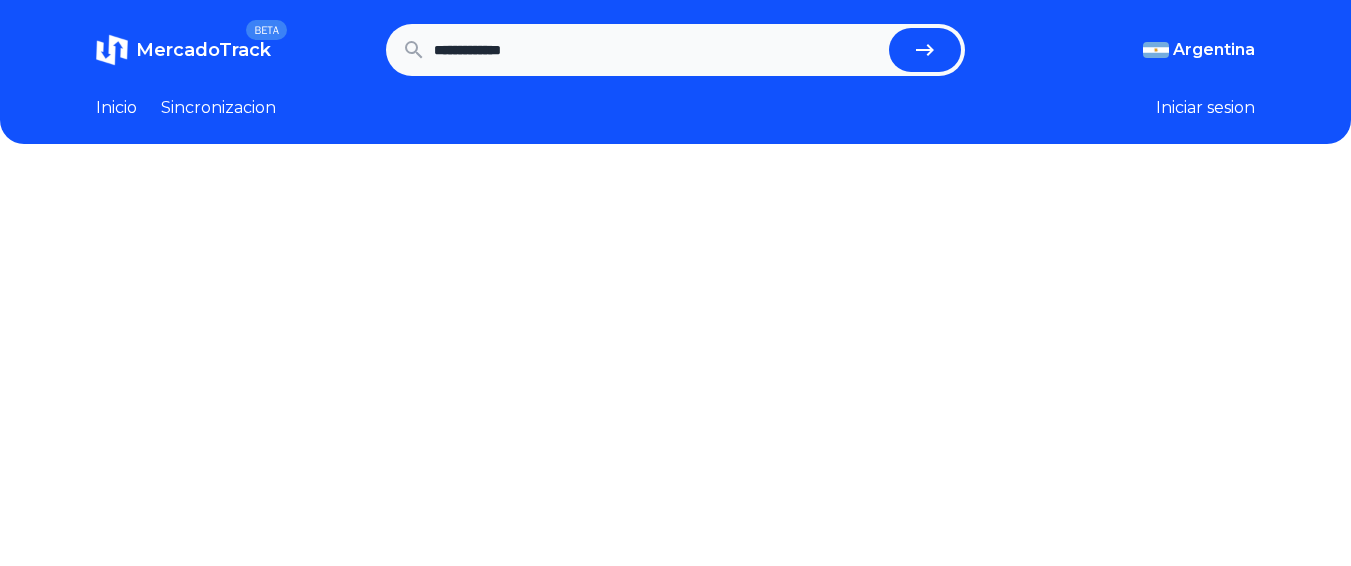 scroll, scrollTop: 0, scrollLeft: 0, axis: both 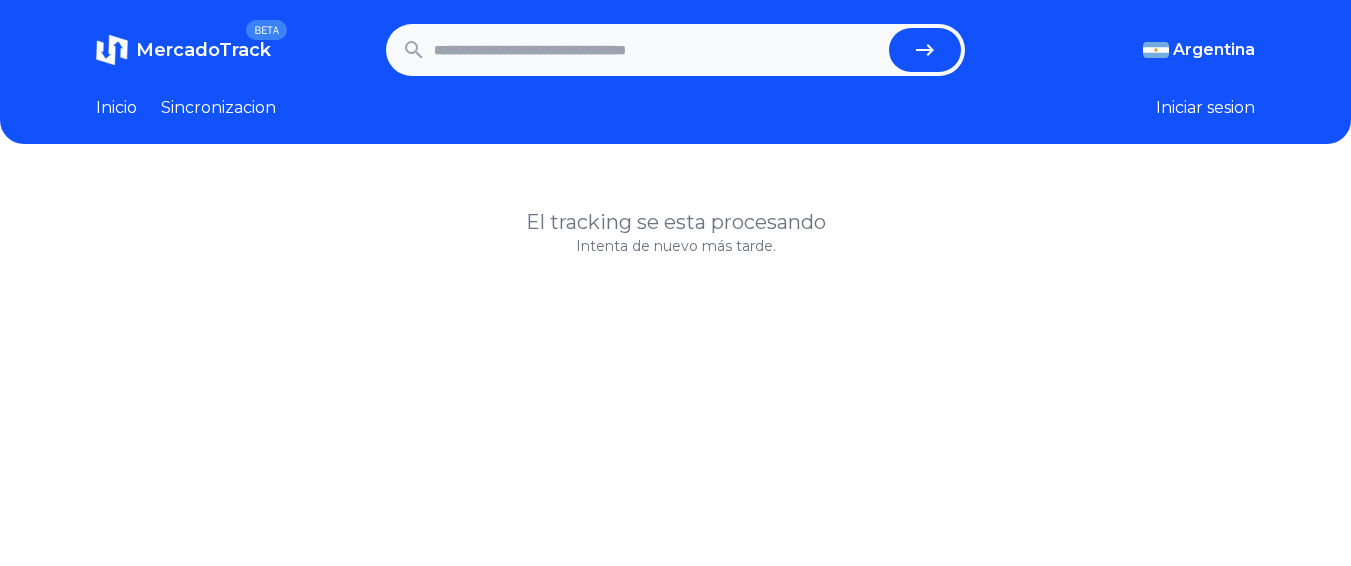 click at bounding box center [658, 50] 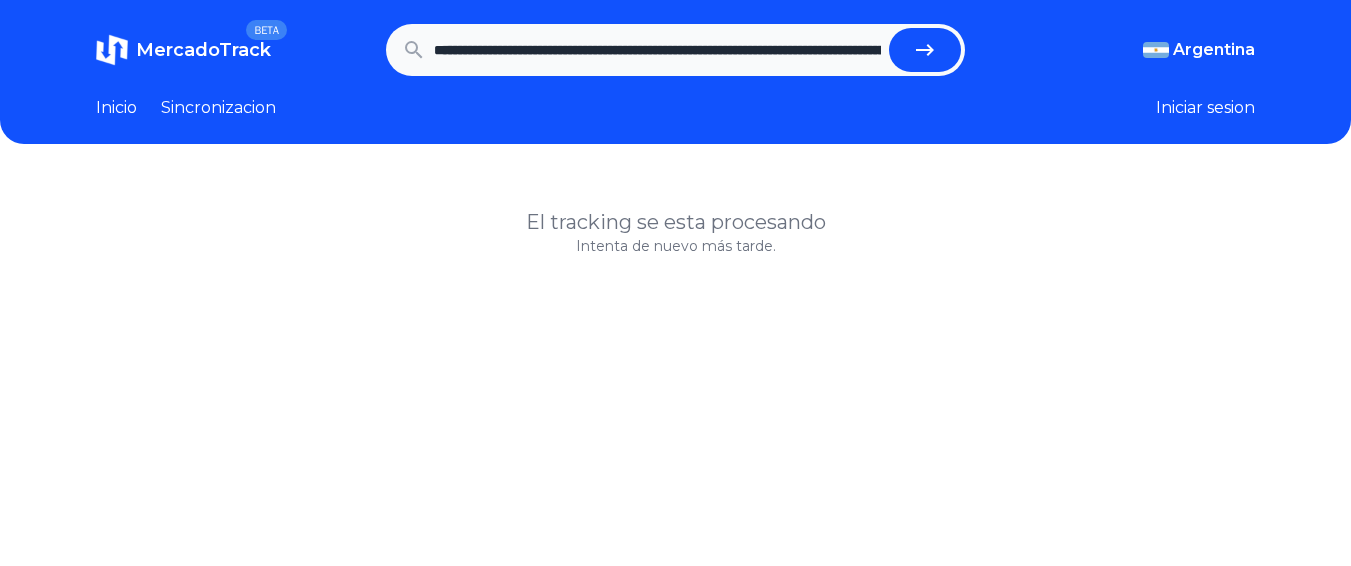 scroll, scrollTop: 0, scrollLeft: 2277, axis: horizontal 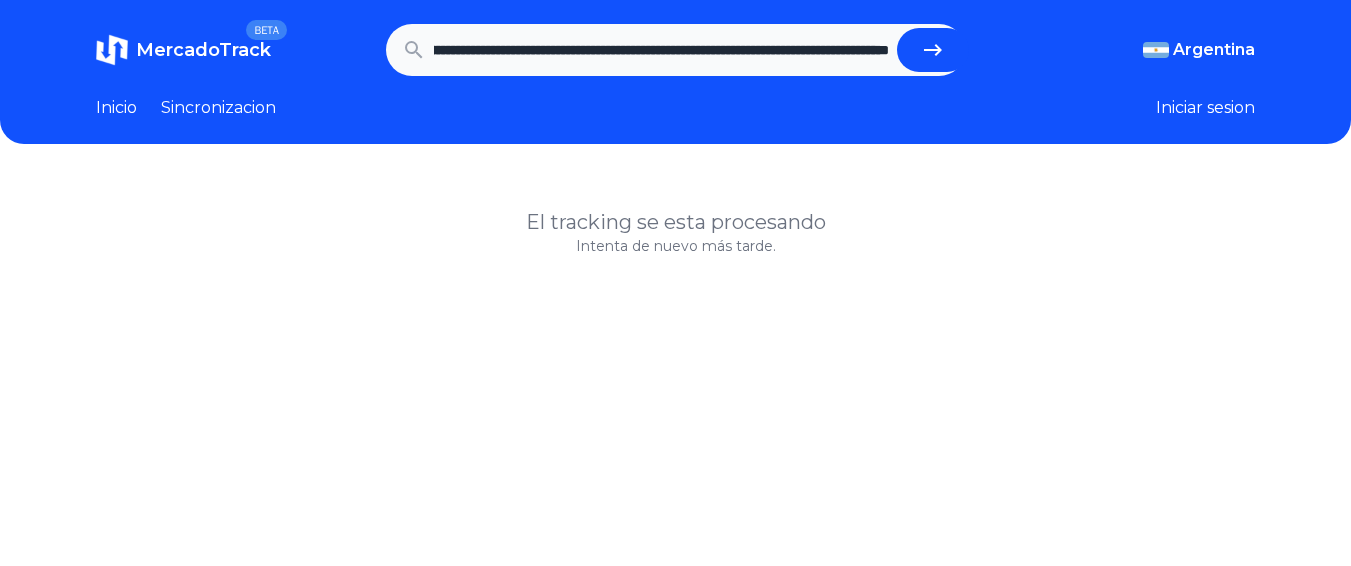 click at bounding box center (933, 50) 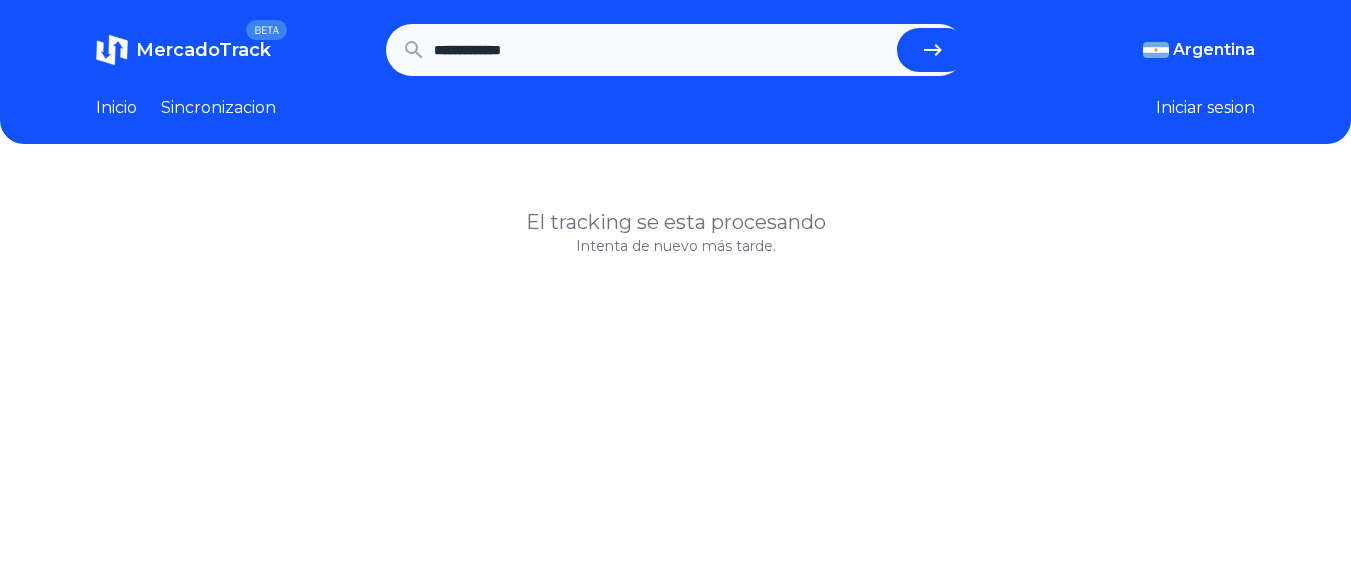 scroll, scrollTop: 0, scrollLeft: 0, axis: both 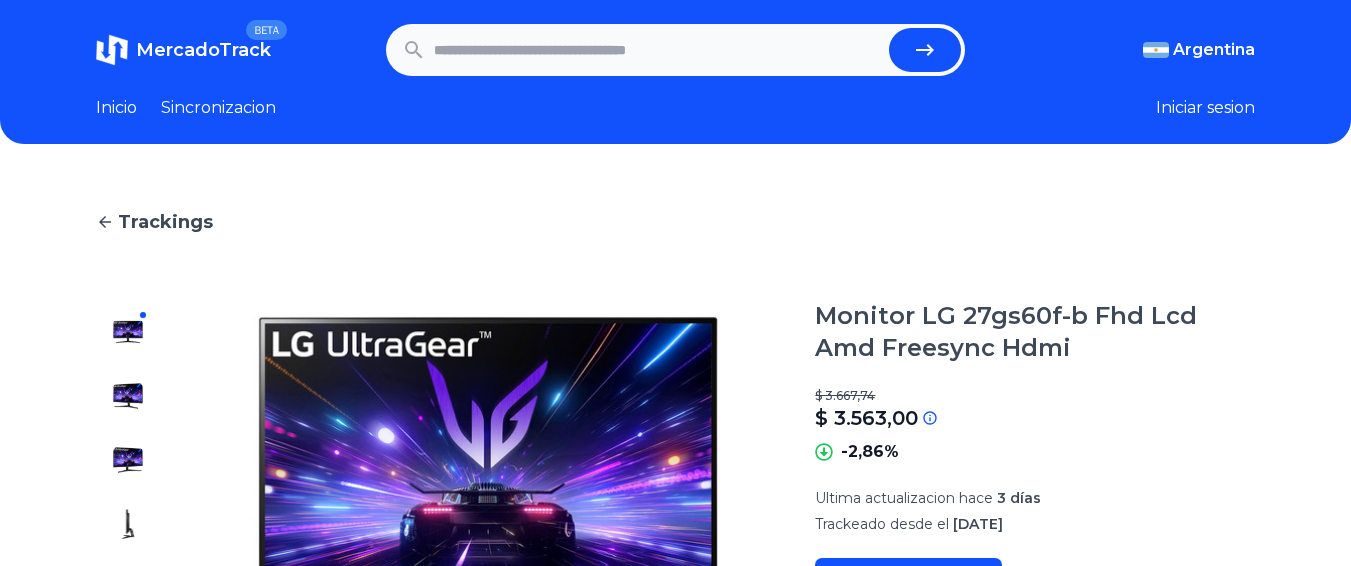 click at bounding box center (658, 50) 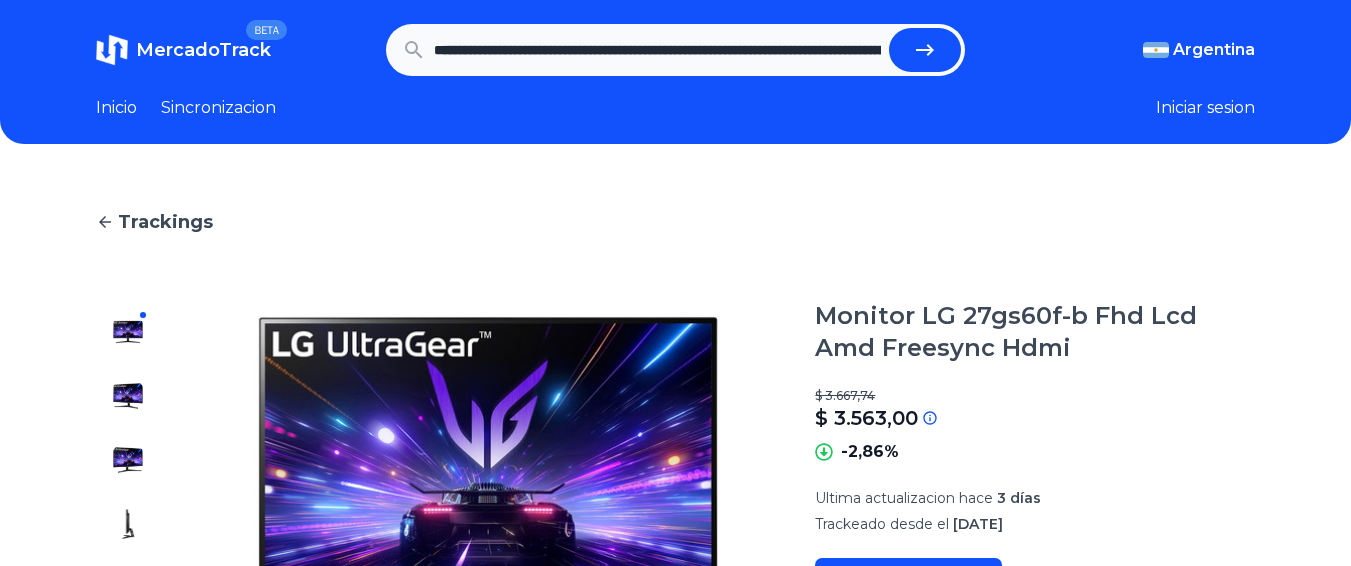 scroll, scrollTop: 0, scrollLeft: 2213, axis: horizontal 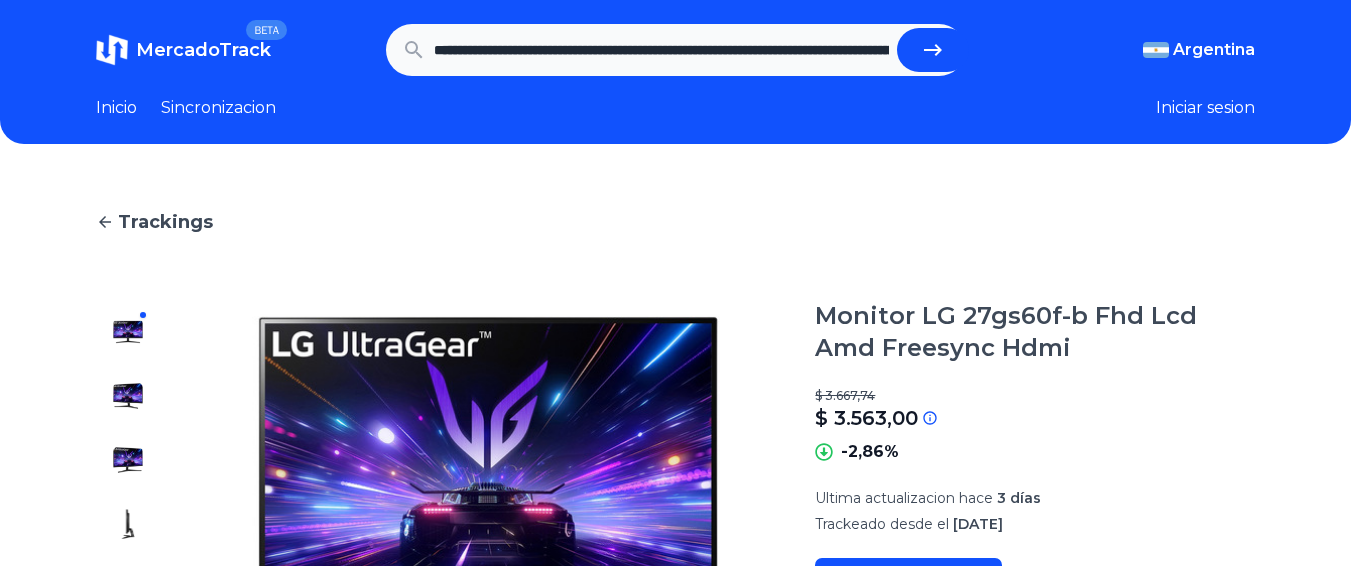 click at bounding box center (933, 50) 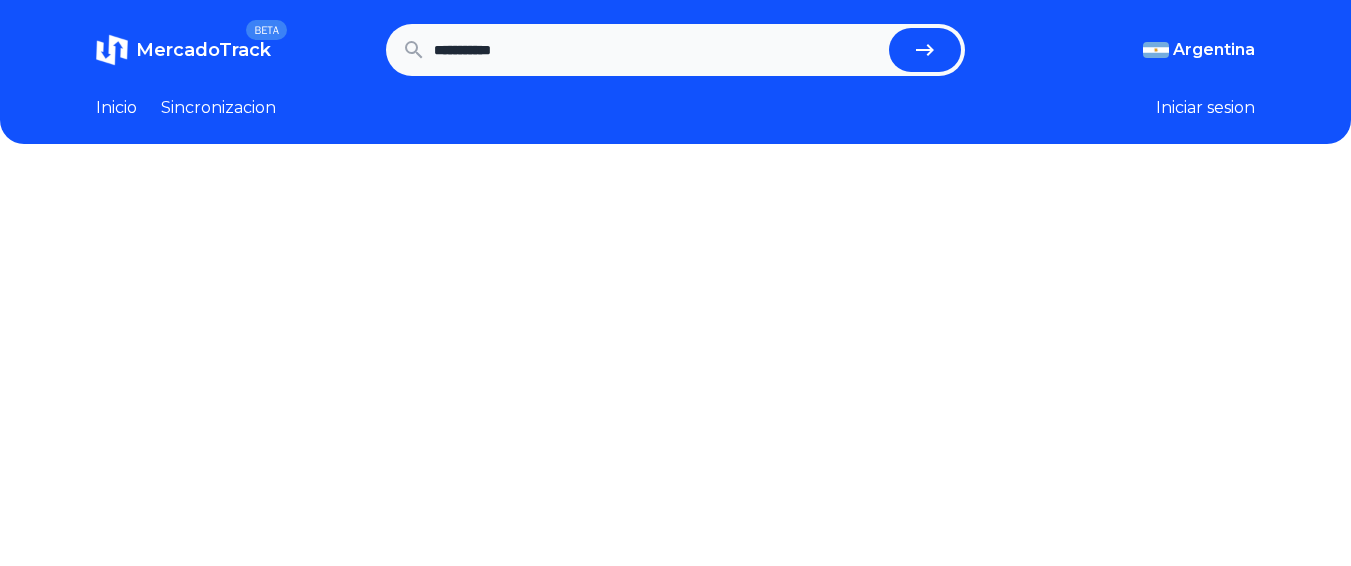 scroll, scrollTop: 0, scrollLeft: 0, axis: both 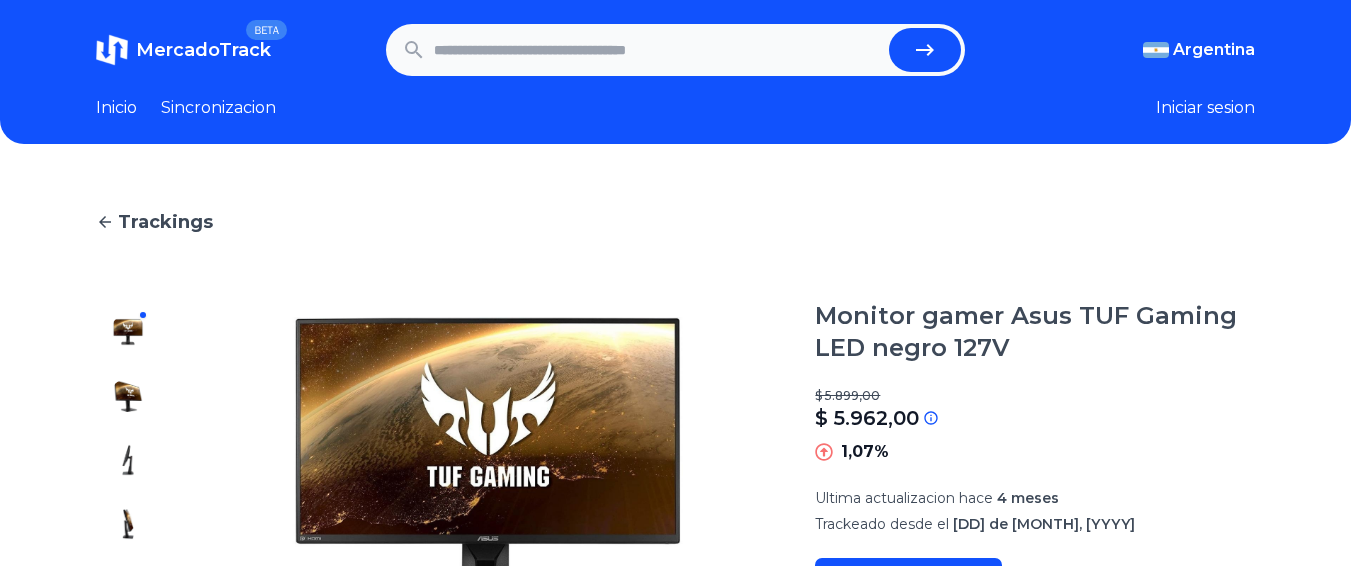click on "Trackings" at bounding box center (165, 222) 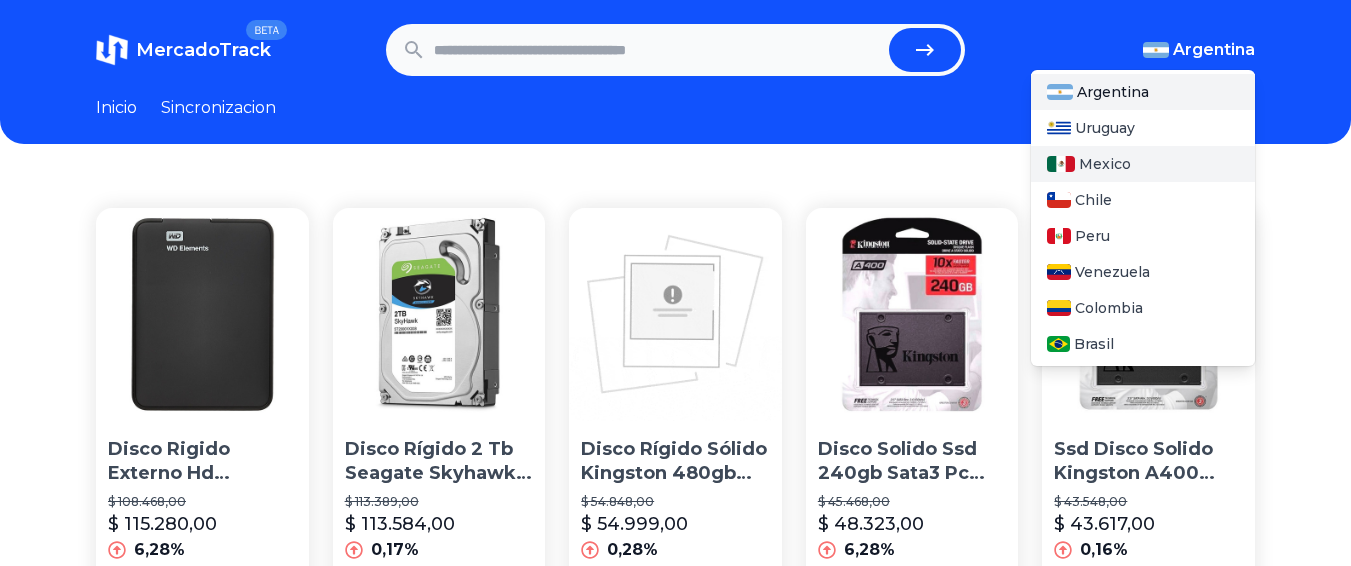 click on "Mexico" at bounding box center [1143, 164] 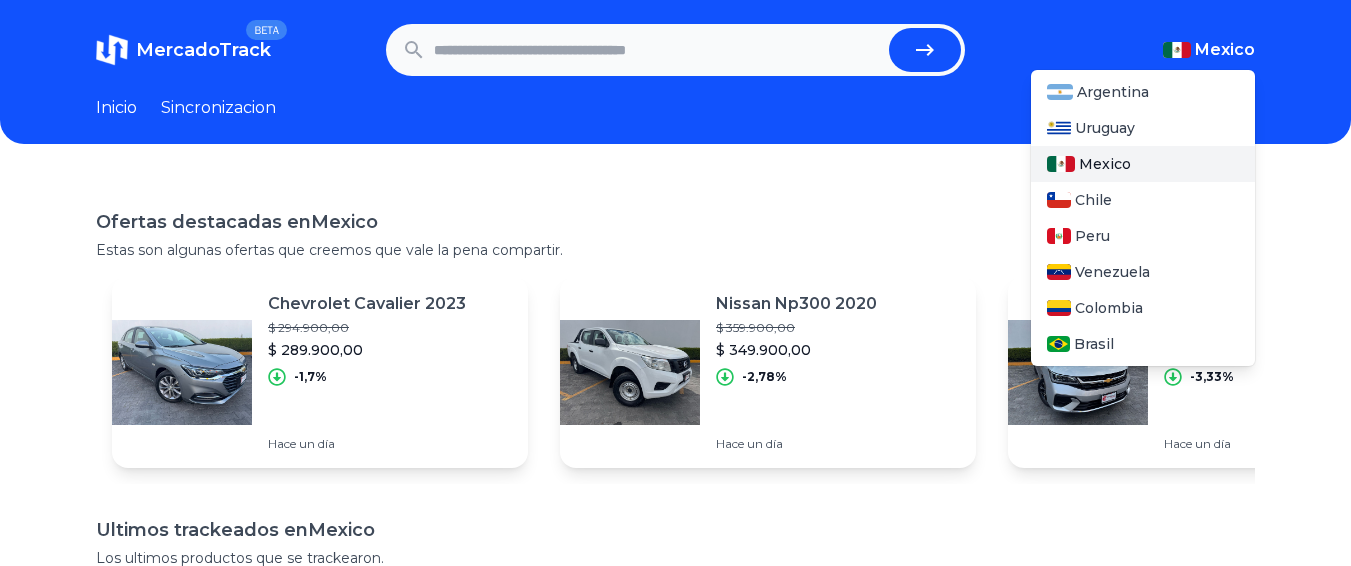 click on "Mexico" at bounding box center (1105, 164) 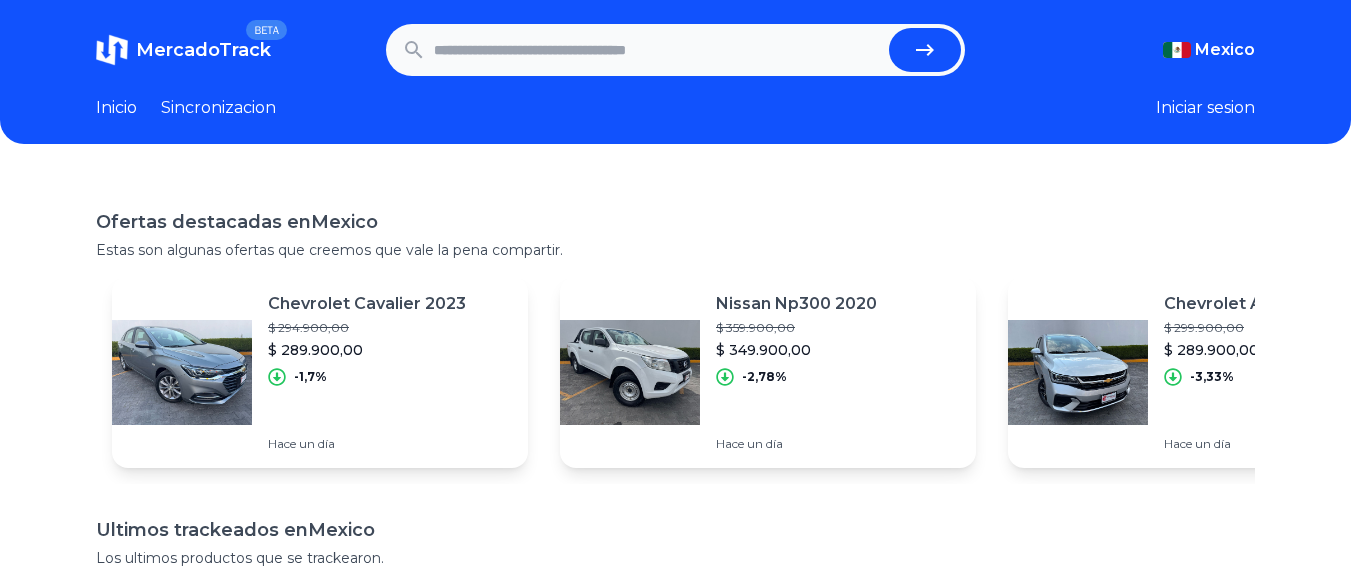 click on "Ofertas destacadas en  [COUNTRY] Estas son algunas ofertas que creemos que vale la pena compartir. Chevrolet Cavalier 2023 $ 294.900,00 $ 289.900,00 -1,7% Hace   un día Nissan  Np300 2020 $ 359.900,00 $ 349.900,00 -2,78% Hace   un día Chevrolet Aveo 2024 $ 299.900,00 $ 289.900,00 -3,33% Hace   un día Mitsubishi L200 Glx 4x4 Diesel 2022 $ 459.000,00 $ 445.000,00 -3,05% Hace   un día Smart Tv Pantalla 55 Pulgadas Jokben Android Tv 4k Hdr Led Jokben55-bt1 $ 10.000,00 $ 6.200,00 -38% Hace   4 meses Apagadores Y Contactos V-10 Solaris Placas Armadas, Acrílico $ 1.962,00 $ 545,00 -72,22% Hace   4 meses Audífonos Inalámbricos Over Ear Sonos Ace Cancelación Activa $ 9.499,00 $ 7.499,31 -21,05% Hace   3 días Soldador Tig&cortad 110/220v 4en1 Tig Pulso+tig+mma+cut 20cm $ 9.928,56 $ 8.531,97 -14,07% Hace   24 días Radio Movil Kenwood Tm271a 136-174mhz 60w $ 7.890,00 $ 6.000,00 -23,95% Hace   4 meses Chevrolet  S-10 Max  2023 $ 558.000,00 $ 519.000,00 -6,99% Hace   un día [COUNTRY] $ 23.690,00" at bounding box center [675, 500] 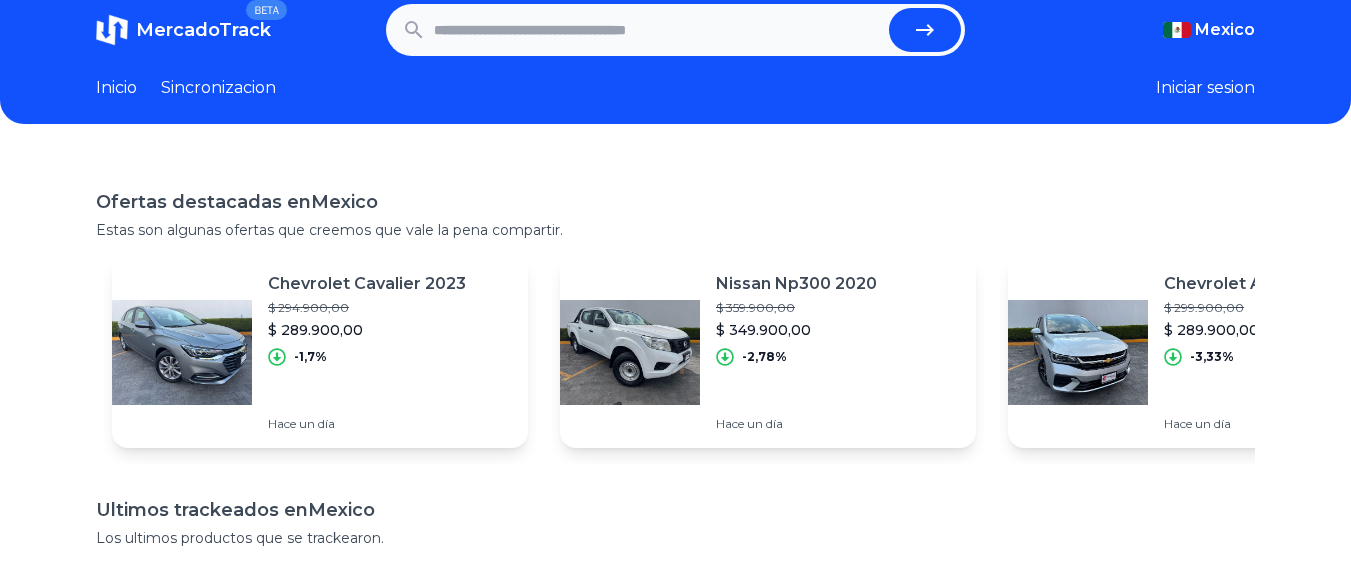 scroll, scrollTop: 0, scrollLeft: 0, axis: both 